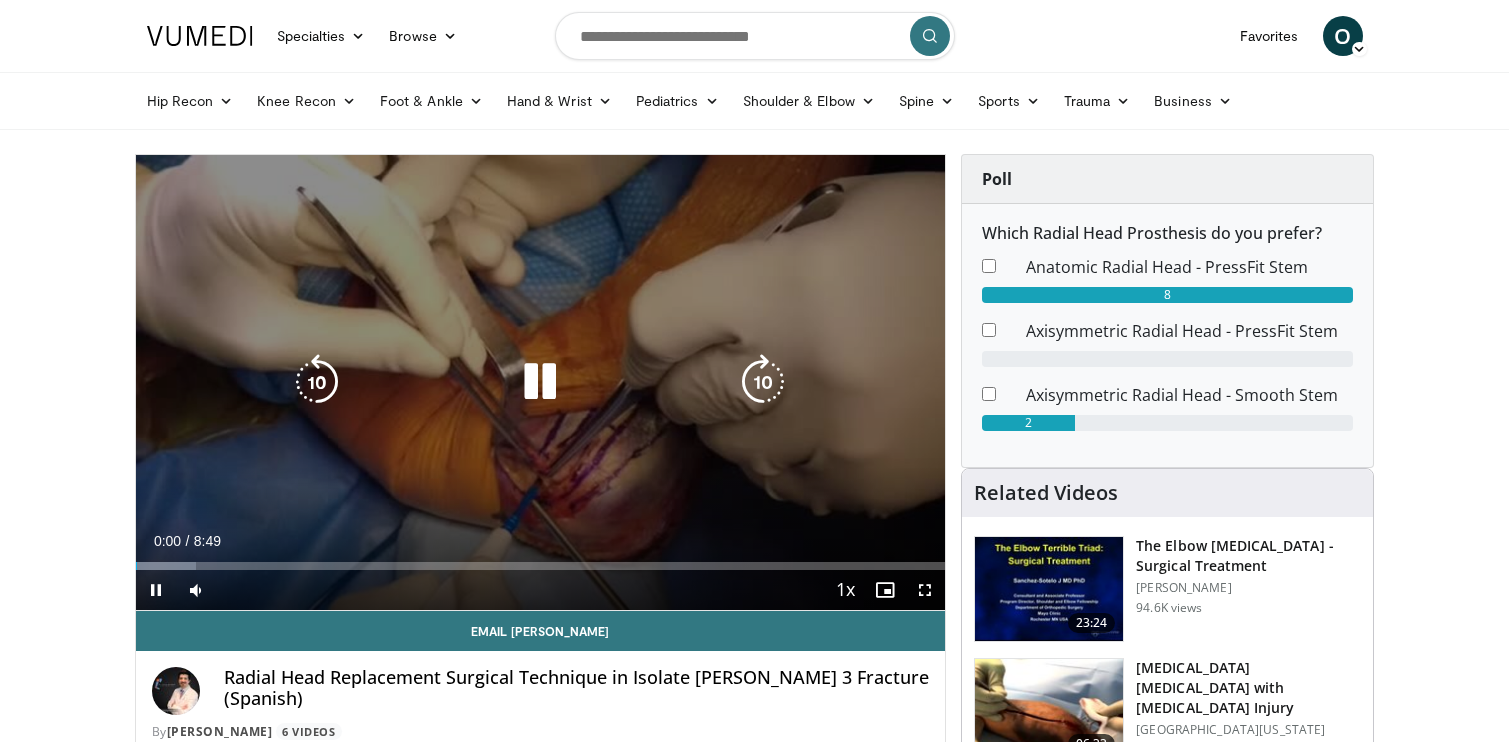 scroll, scrollTop: 0, scrollLeft: 0, axis: both 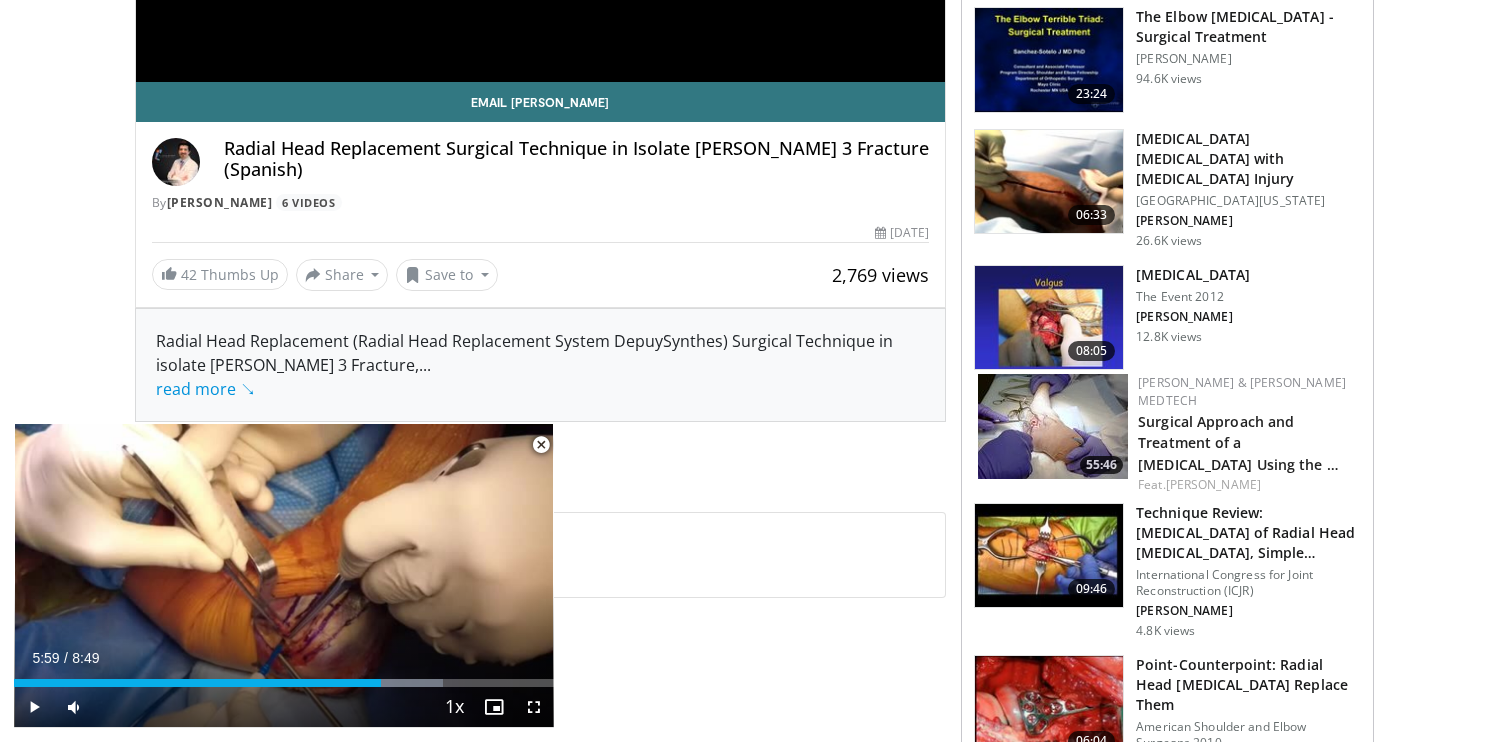 click on "Specialties
Adult & Family Medicine
Allergy, Asthma, Immunology
Anesthesiology
Cardiology
Dental
Dermatology
Endocrinology
Gastroenterology & Hepatology
General Surgery
Hematology & Oncology
Infectious Disease
Nephrology
Neurology
Neurosurgery
Obstetrics & Gynecology
Ophthalmology
Oral Maxillofacial
Orthopaedics
Otolaryngology
Pediatrics
Plastic Surgery
Podiatry
Psychiatry
Pulmonology
Radiation Oncology
Radiology
Rheumatology
Urology" at bounding box center (754, 1193) 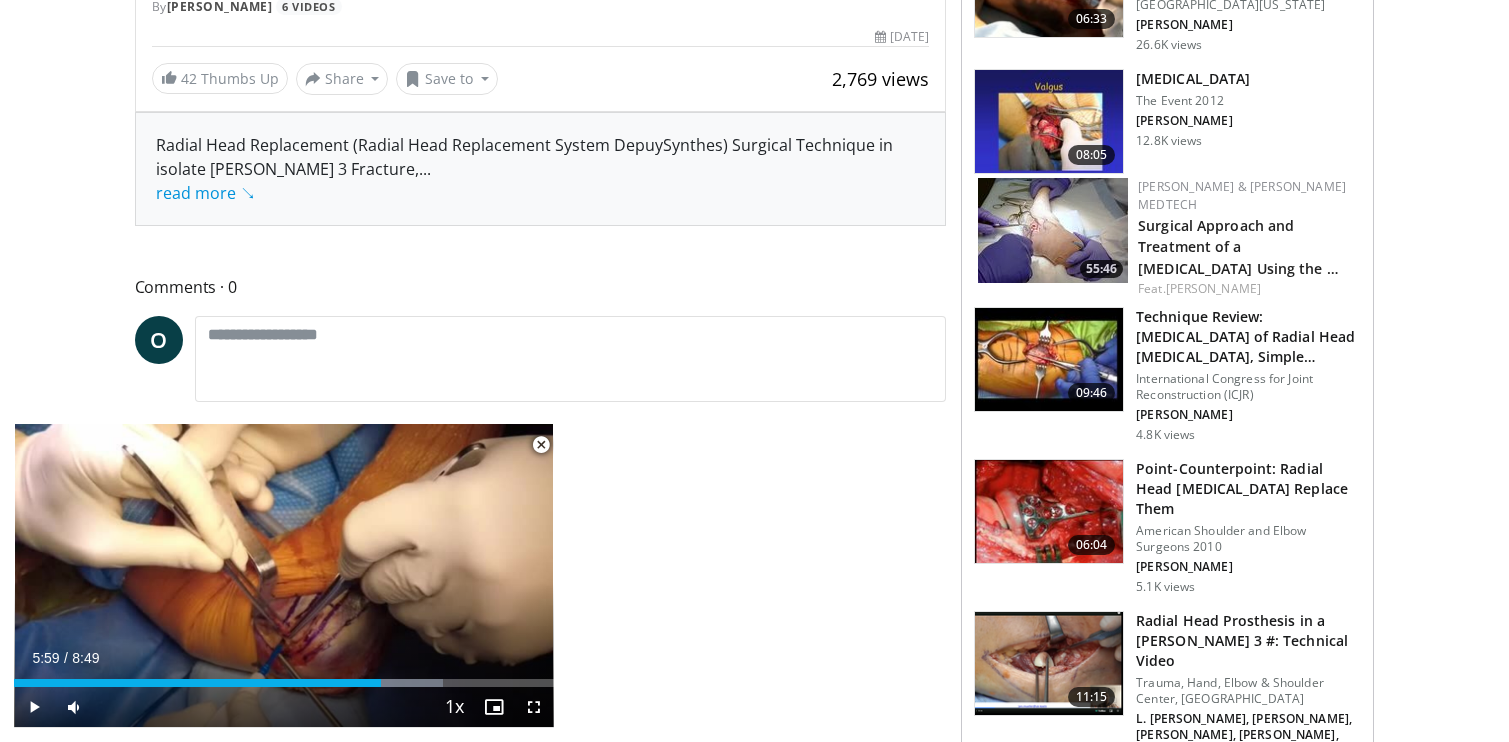 scroll, scrollTop: 735, scrollLeft: 0, axis: vertical 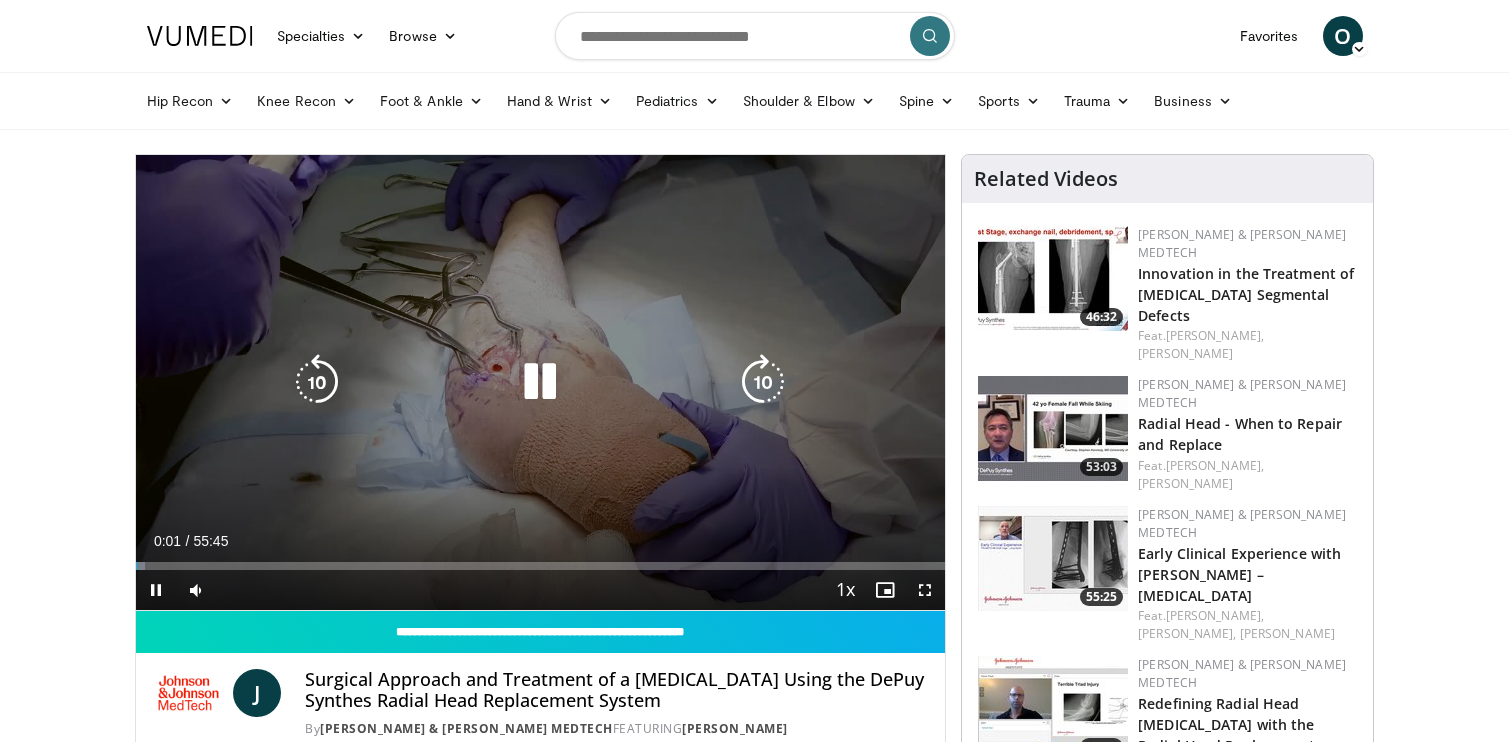 click on "10 seconds
Tap to unmute" at bounding box center (541, 382) 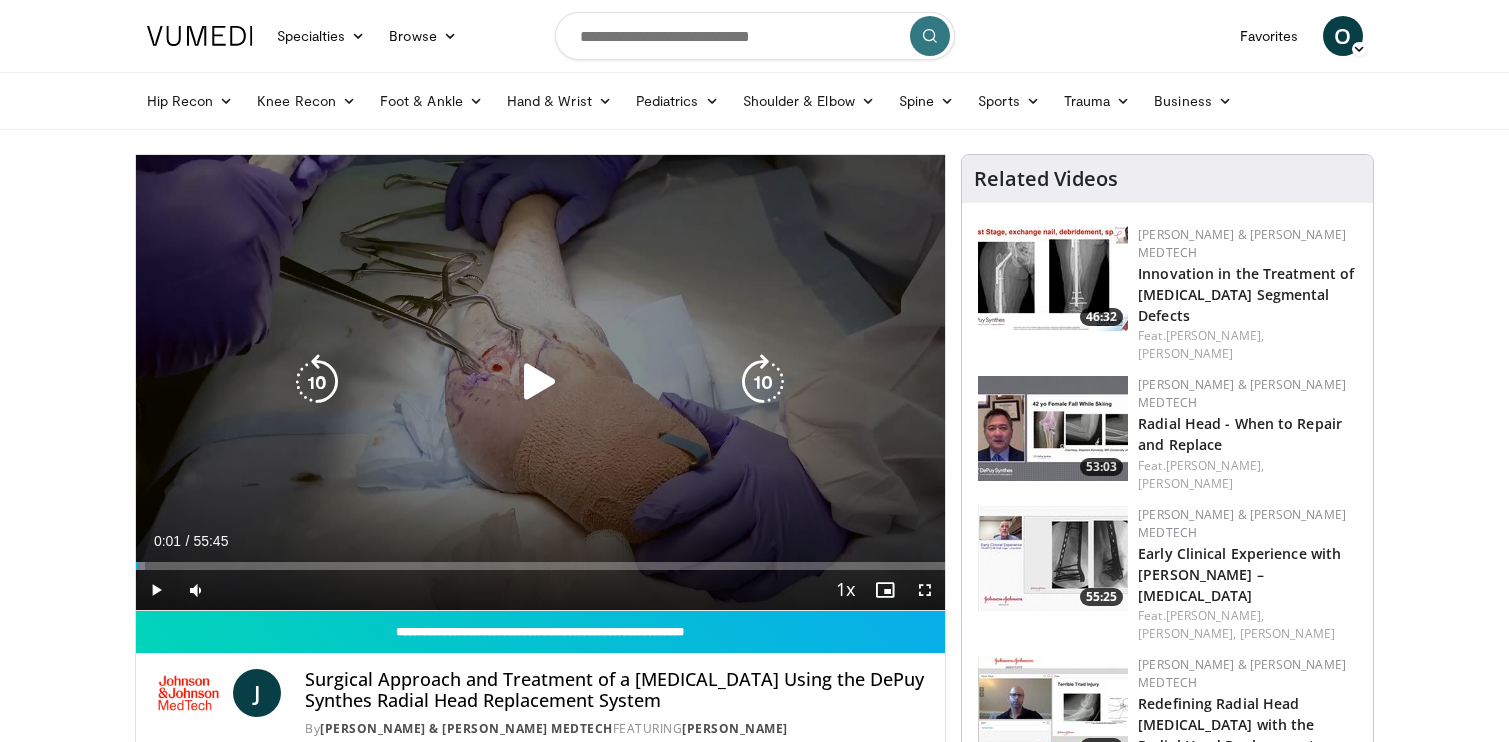 click at bounding box center [540, 382] 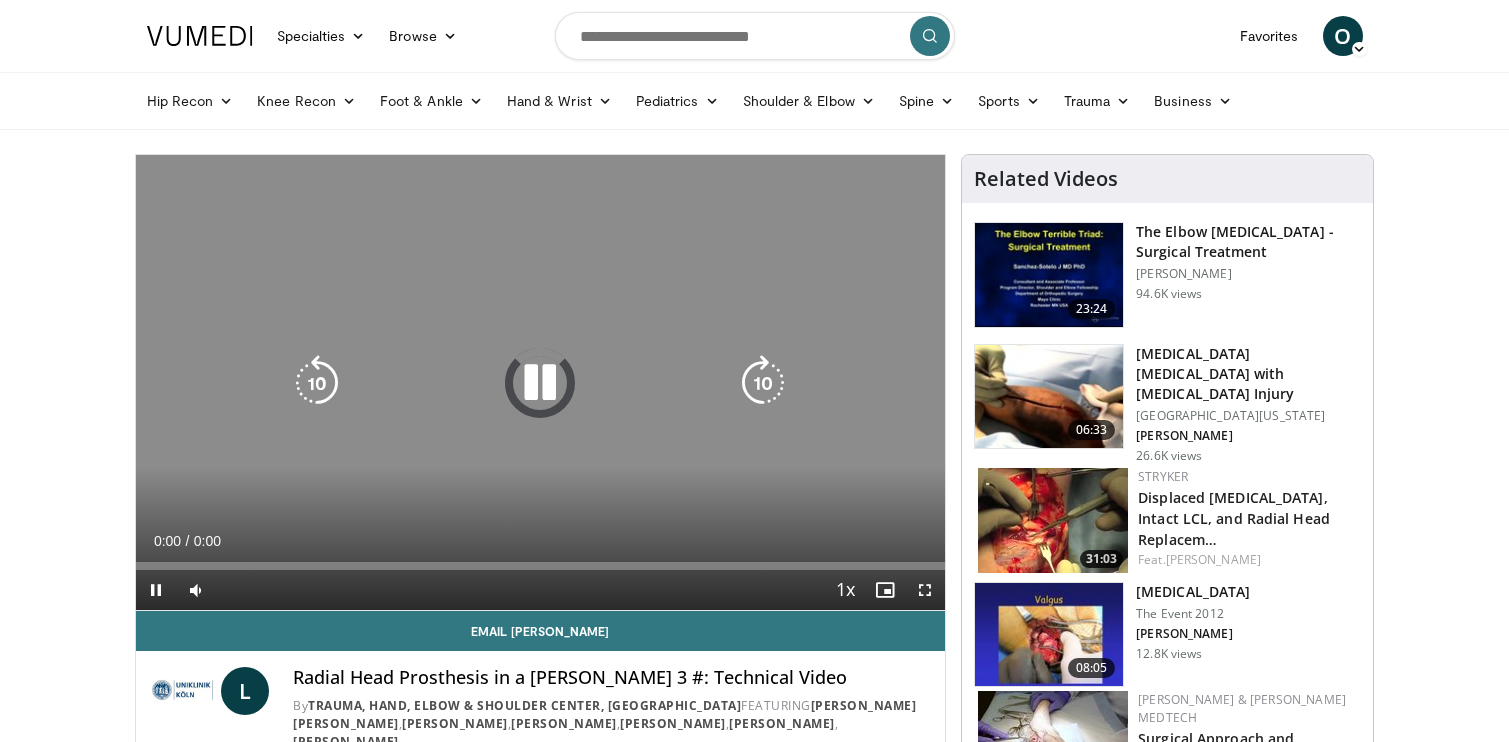 scroll, scrollTop: 0, scrollLeft: 0, axis: both 